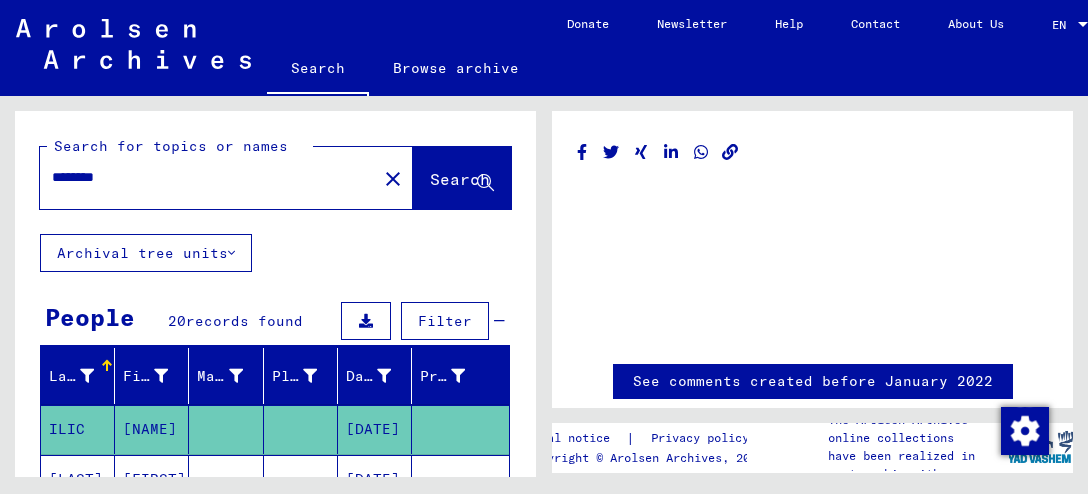 scroll, scrollTop: 0, scrollLeft: 0, axis: both 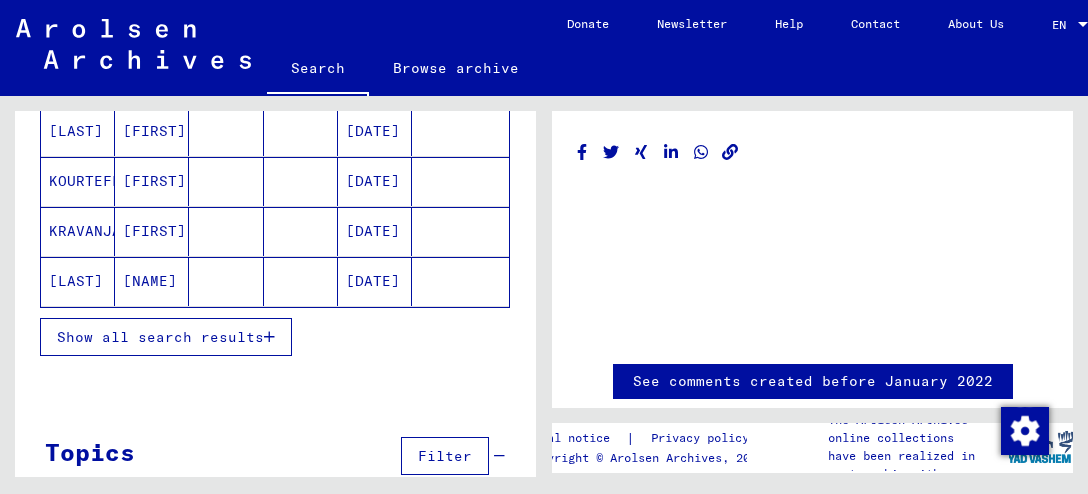click on "Show all search results" at bounding box center [160, 337] 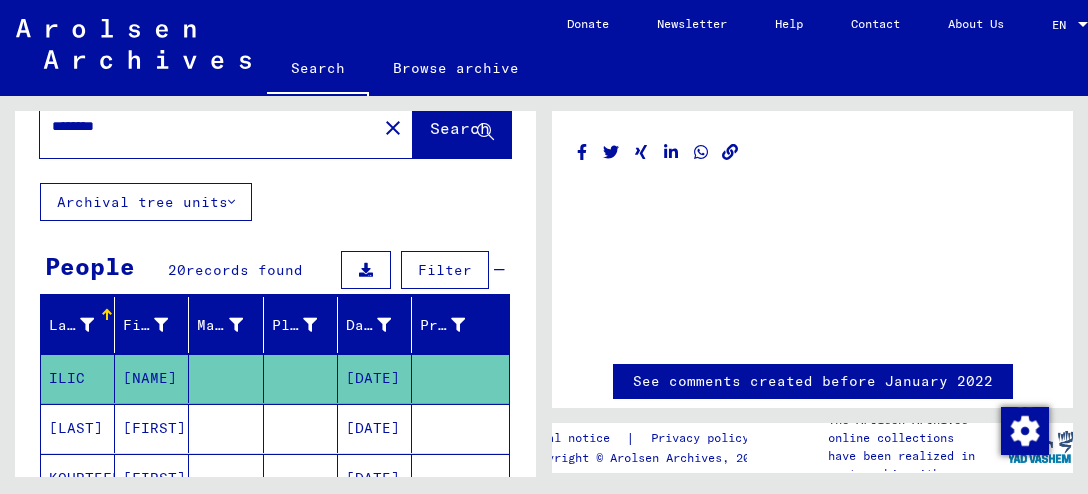 scroll, scrollTop: 0, scrollLeft: 0, axis: both 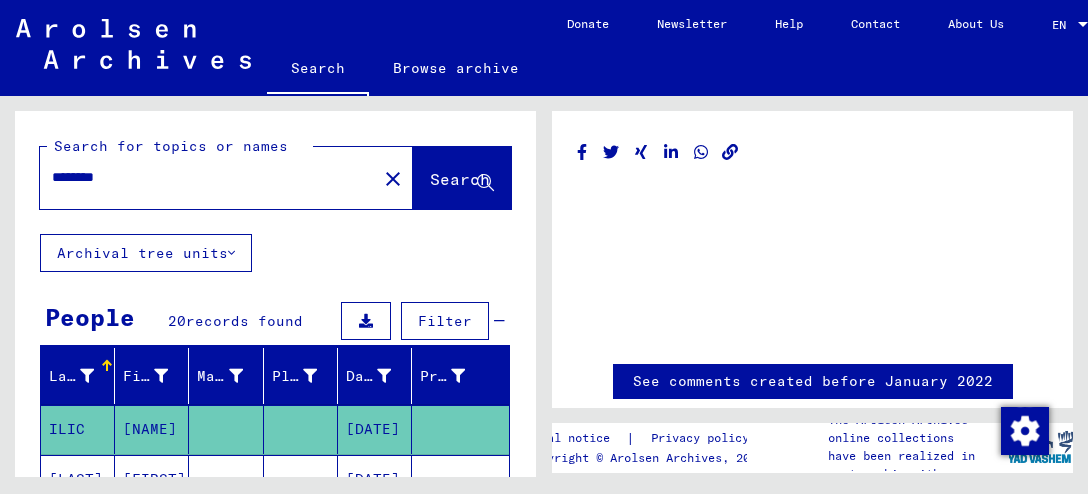drag, startPoint x: 199, startPoint y: 178, endPoint x: 169, endPoint y: 197, distance: 35.510563 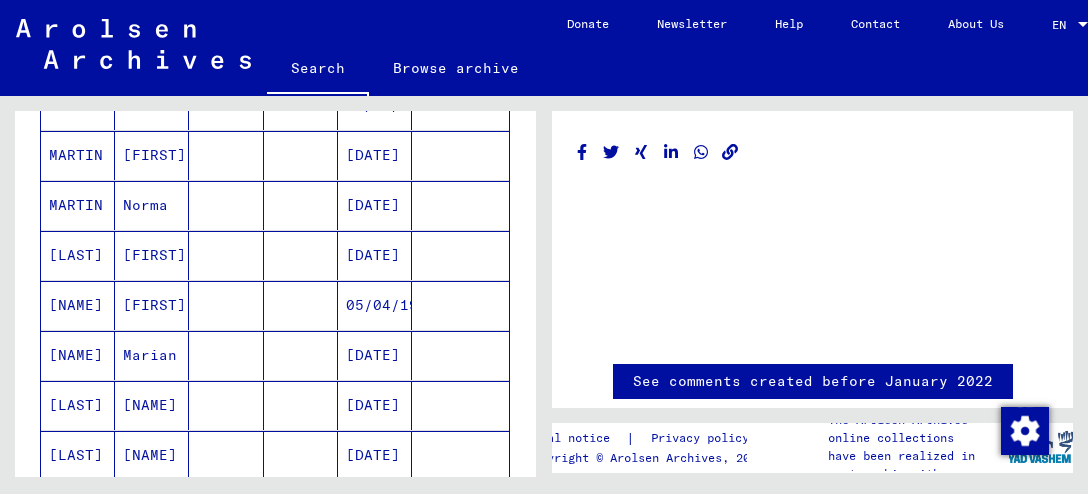 scroll, scrollTop: 0, scrollLeft: 0, axis: both 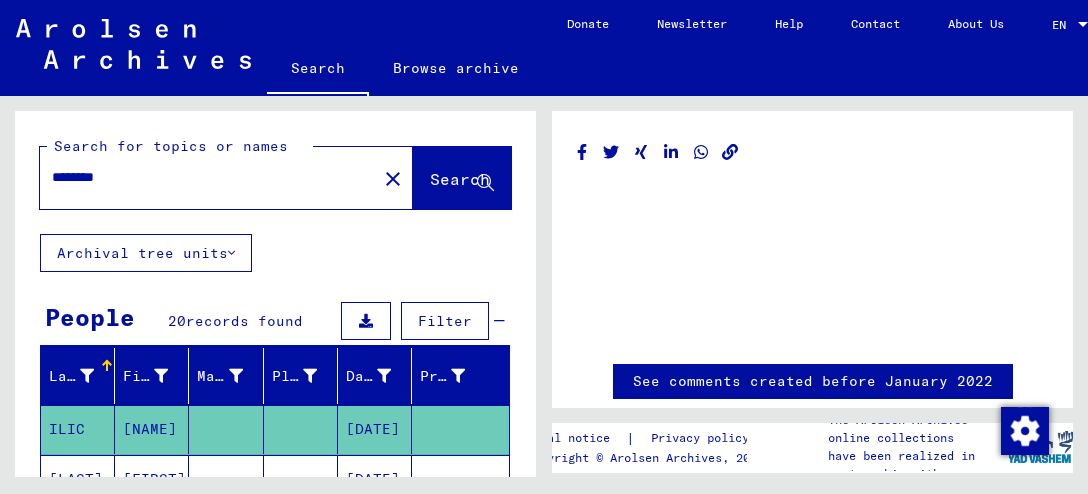click on "Search" 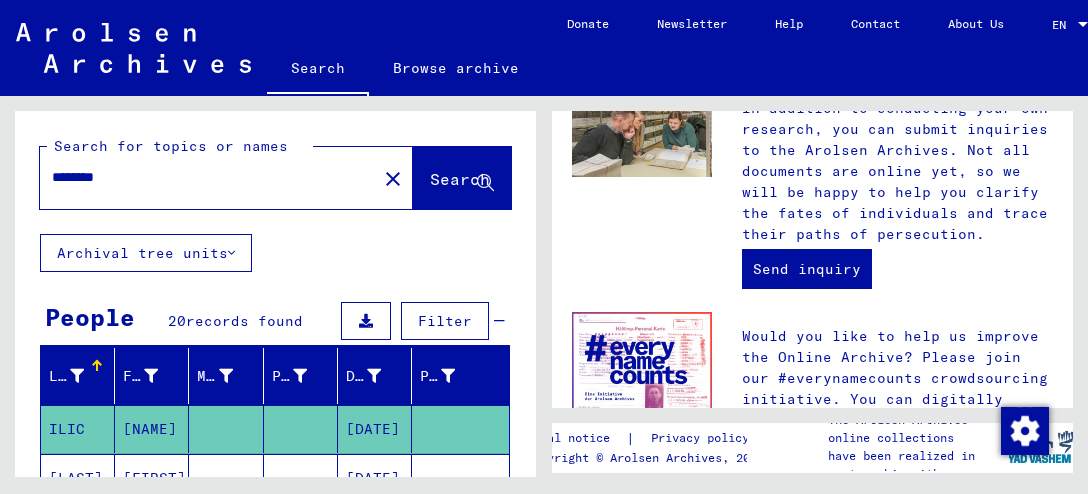 scroll, scrollTop: 1225, scrollLeft: 0, axis: vertical 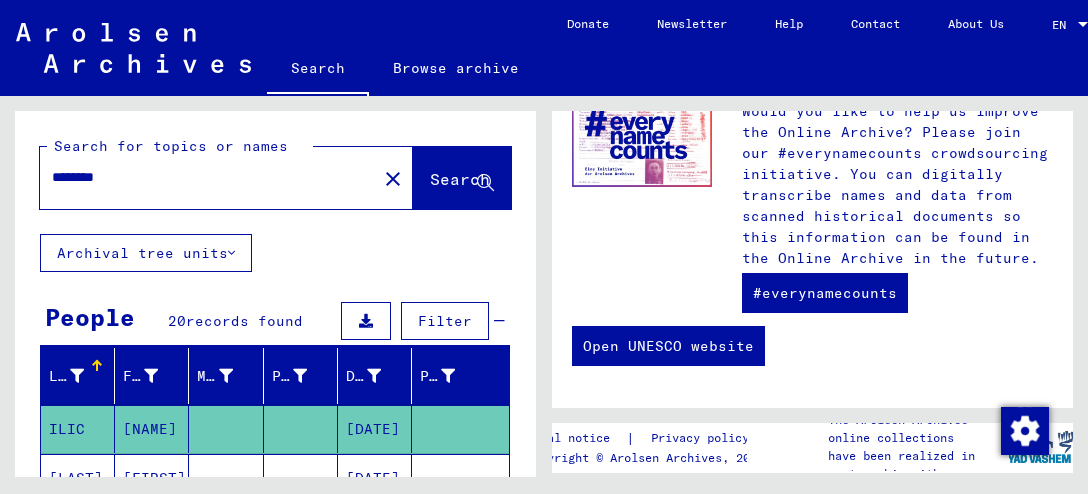 drag, startPoint x: 146, startPoint y: 178, endPoint x: 24, endPoint y: 196, distance: 123.32072 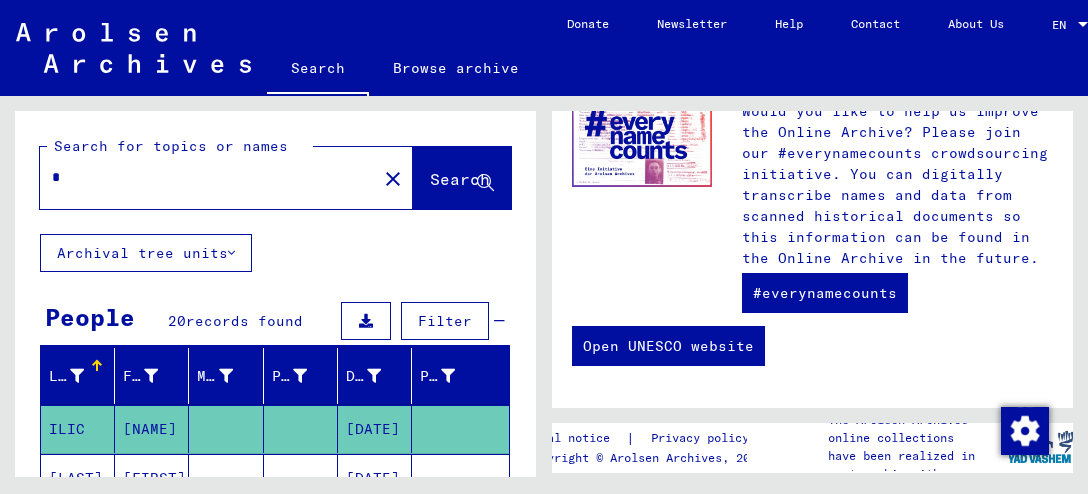 click on "*" at bounding box center (202, 177) 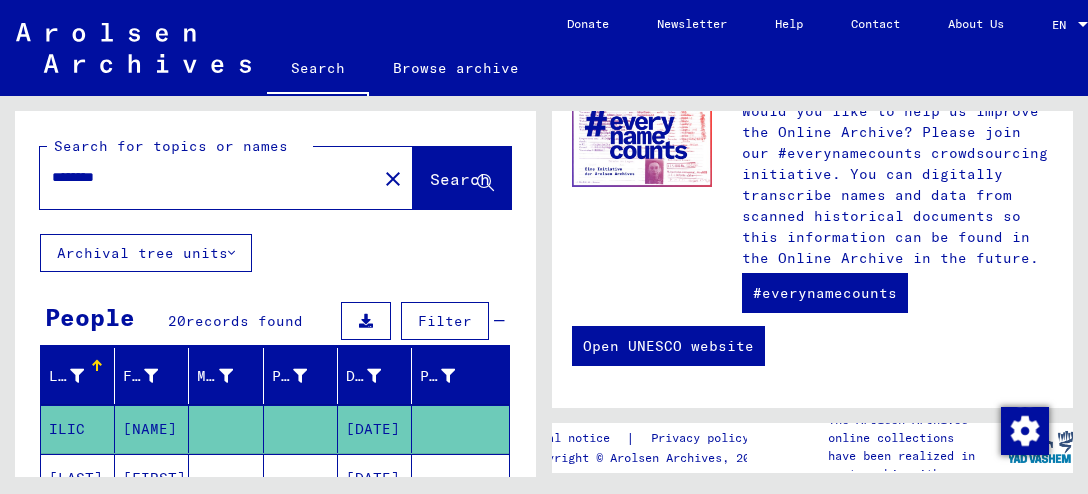 type on "********" 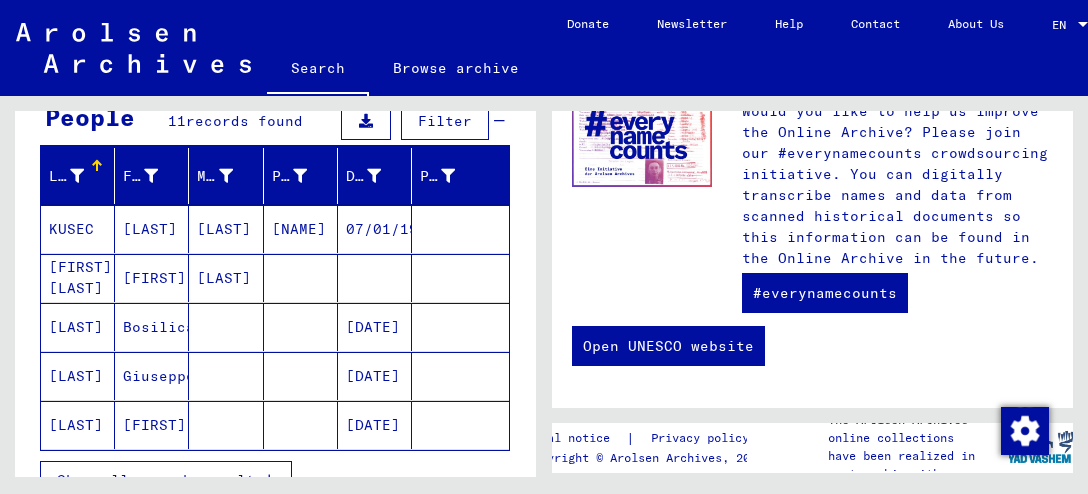 scroll, scrollTop: 300, scrollLeft: 0, axis: vertical 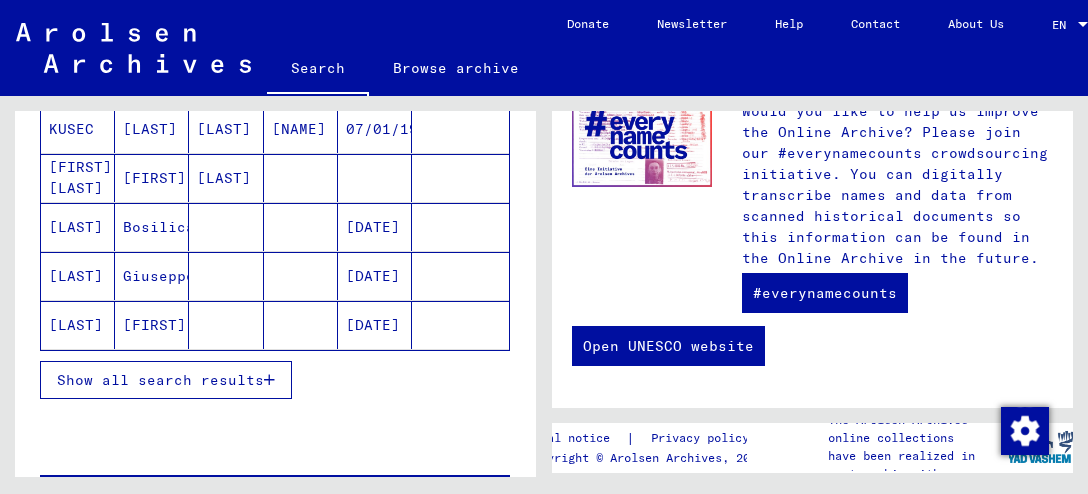 click at bounding box center [269, 380] 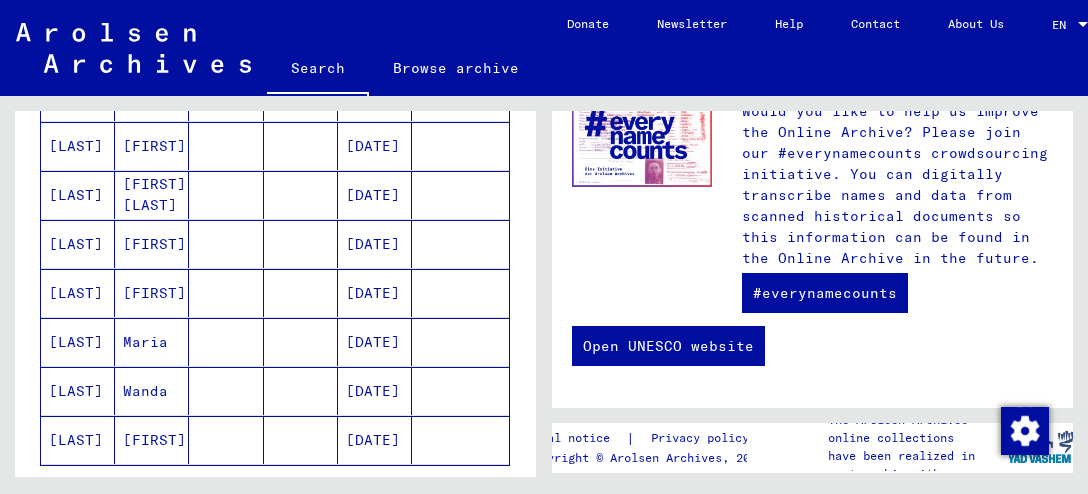 scroll, scrollTop: 500, scrollLeft: 0, axis: vertical 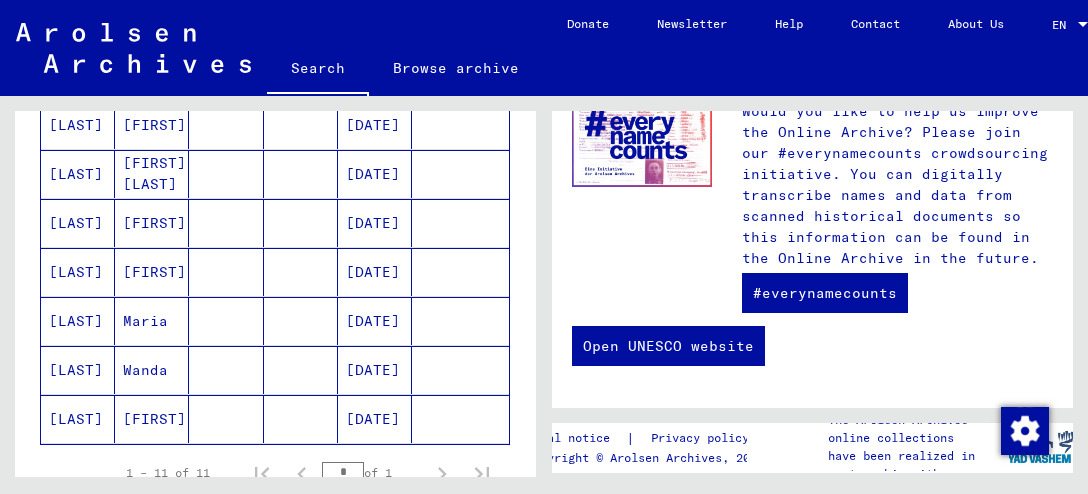 click on "[LAST]" at bounding box center [78, 370] 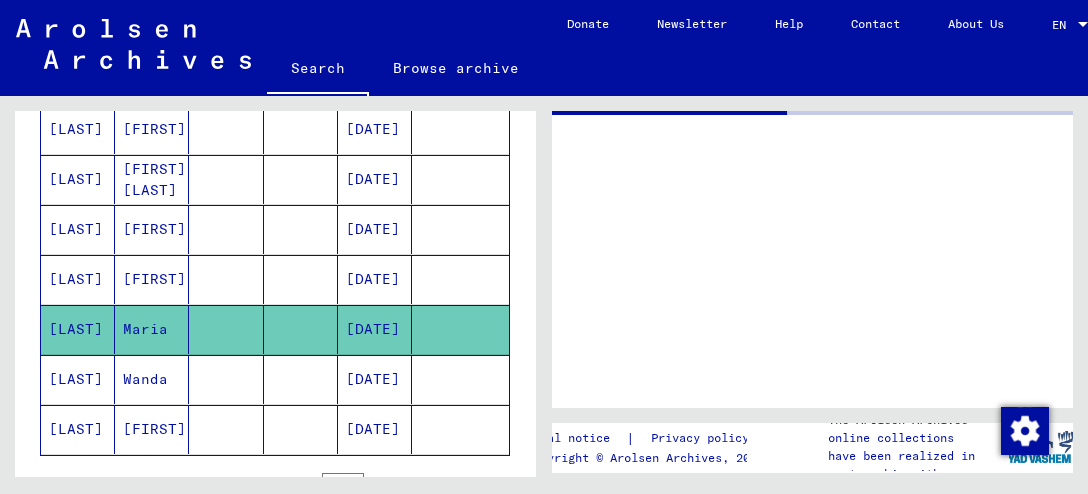 scroll, scrollTop: 0, scrollLeft: 0, axis: both 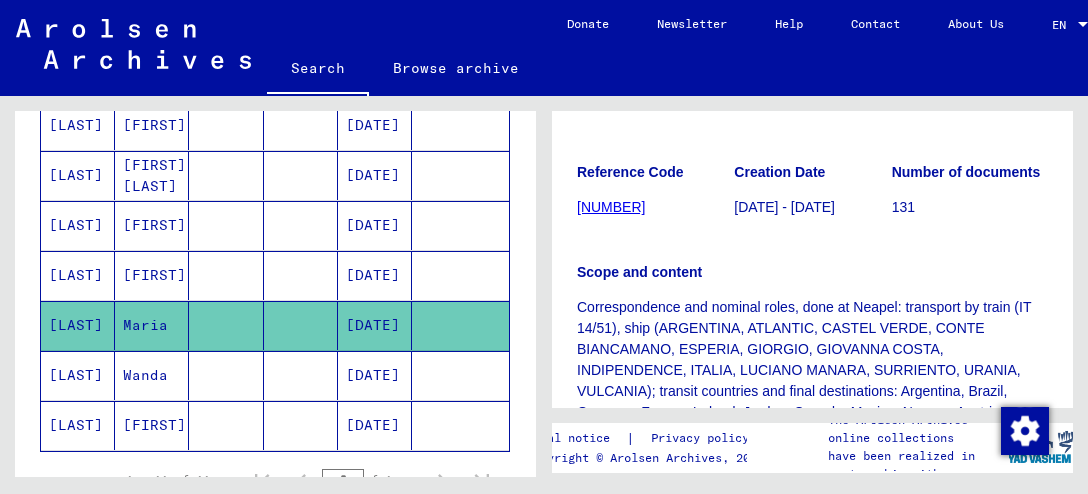 click on "[NUMBER]" 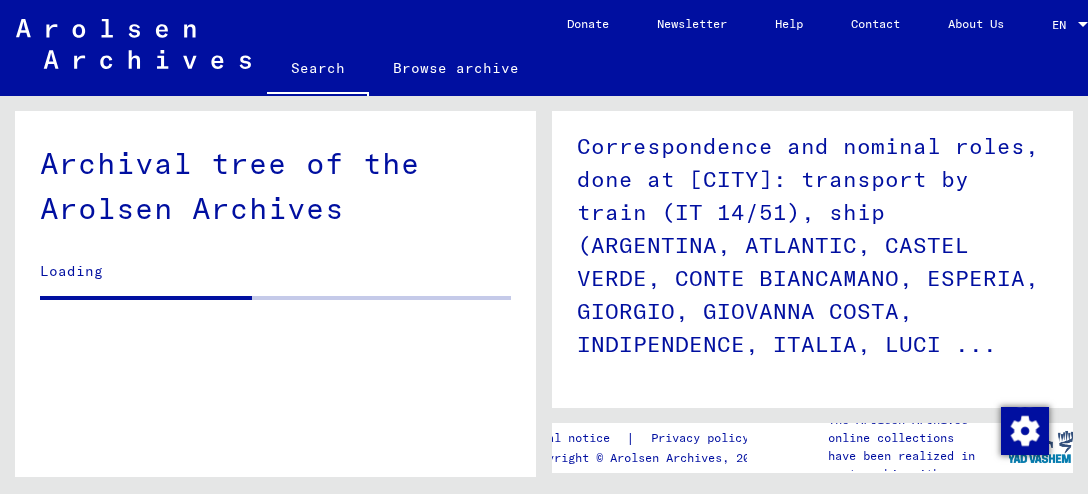 scroll, scrollTop: 200, scrollLeft: 0, axis: vertical 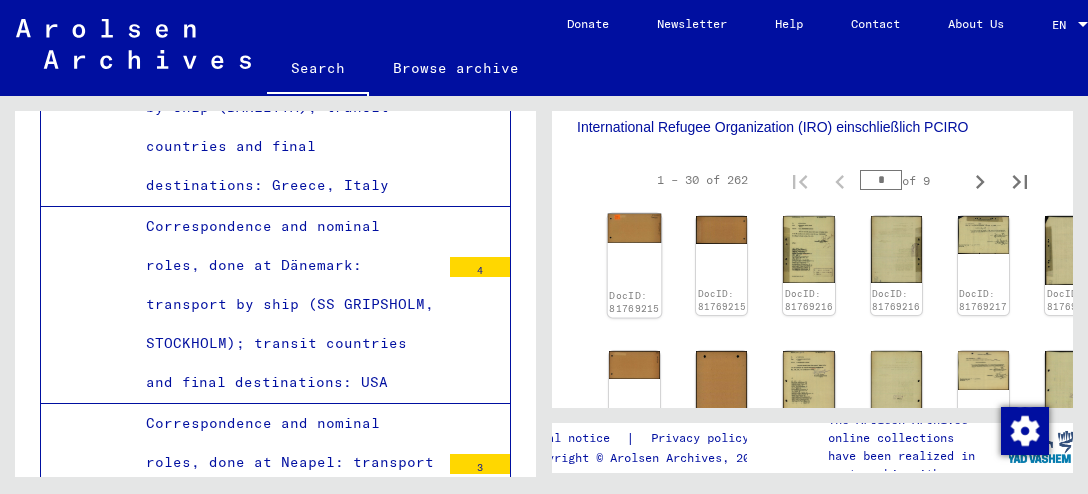 click on "DocID: 81769215" 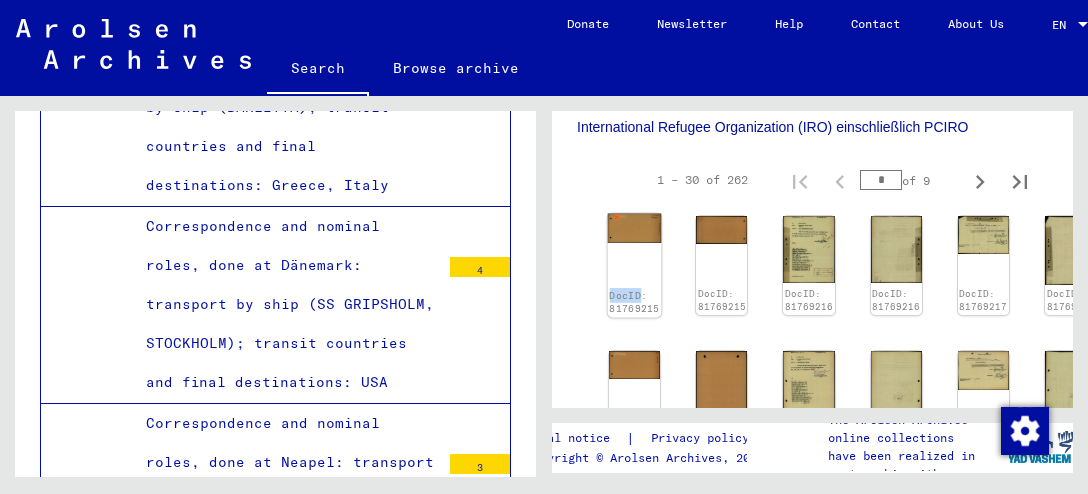 click on "DocID: 81769215" 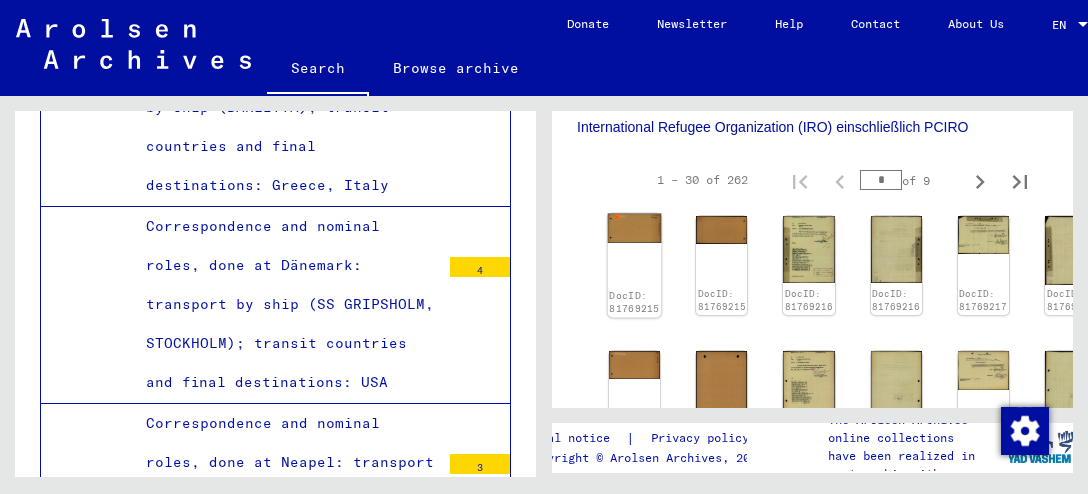 drag, startPoint x: 629, startPoint y: 269, endPoint x: 643, endPoint y: 279, distance: 17.20465 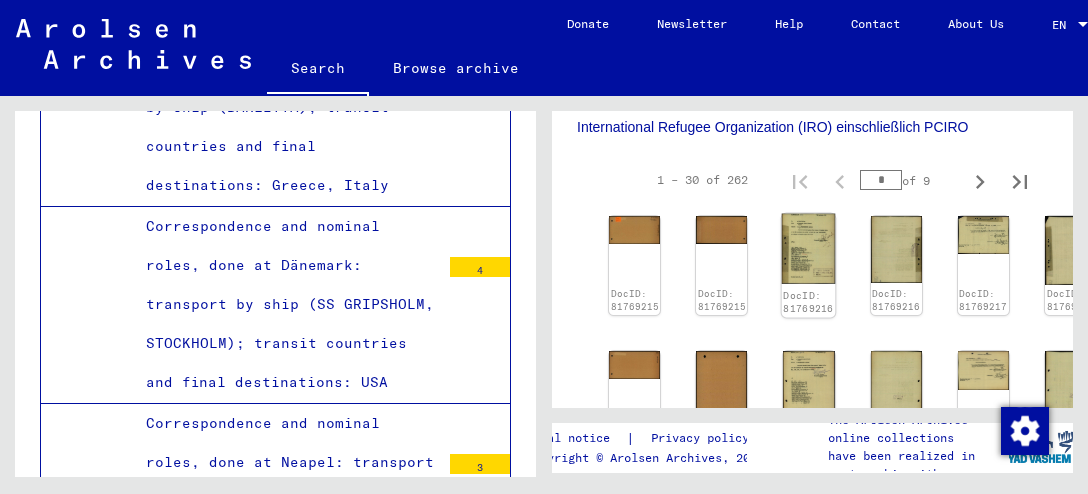 click 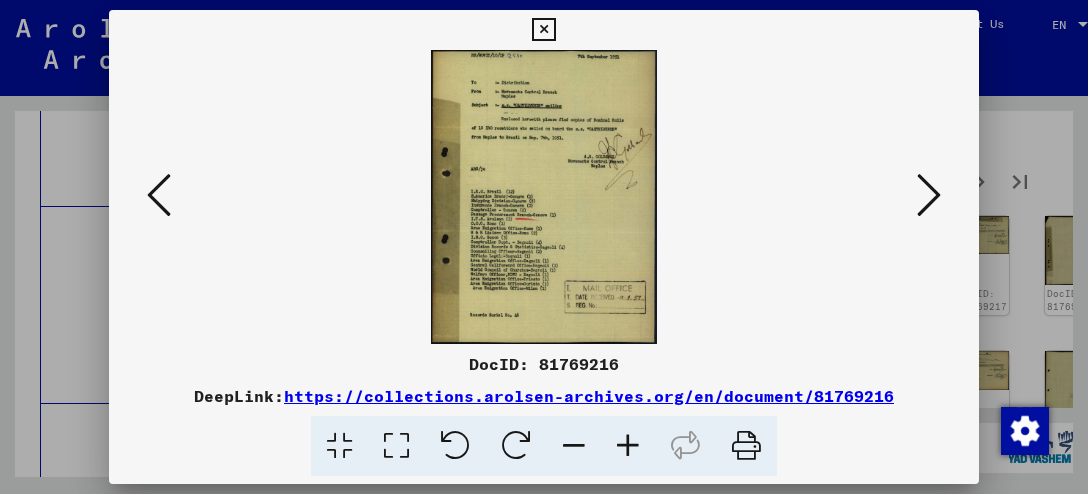 click at bounding box center (159, 195) 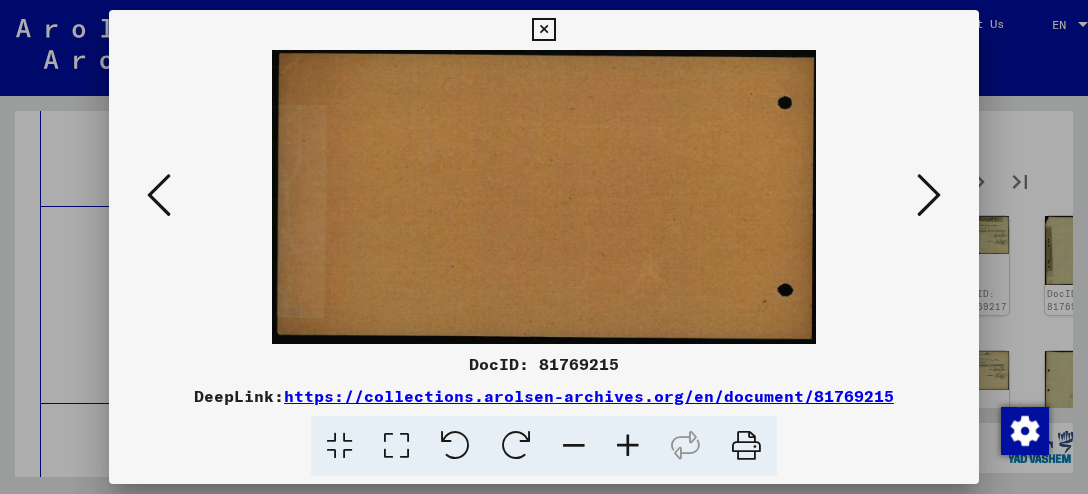 click at bounding box center [159, 195] 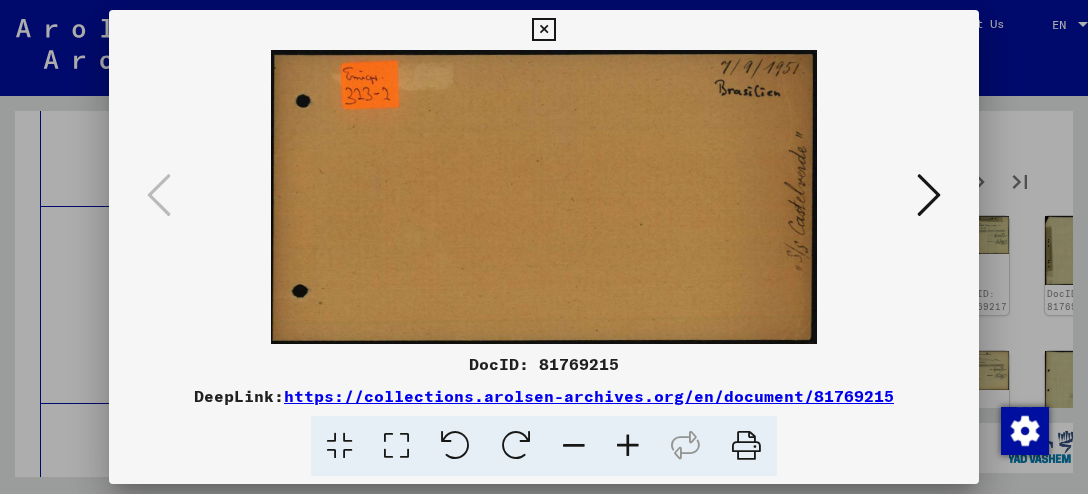 click at bounding box center (929, 195) 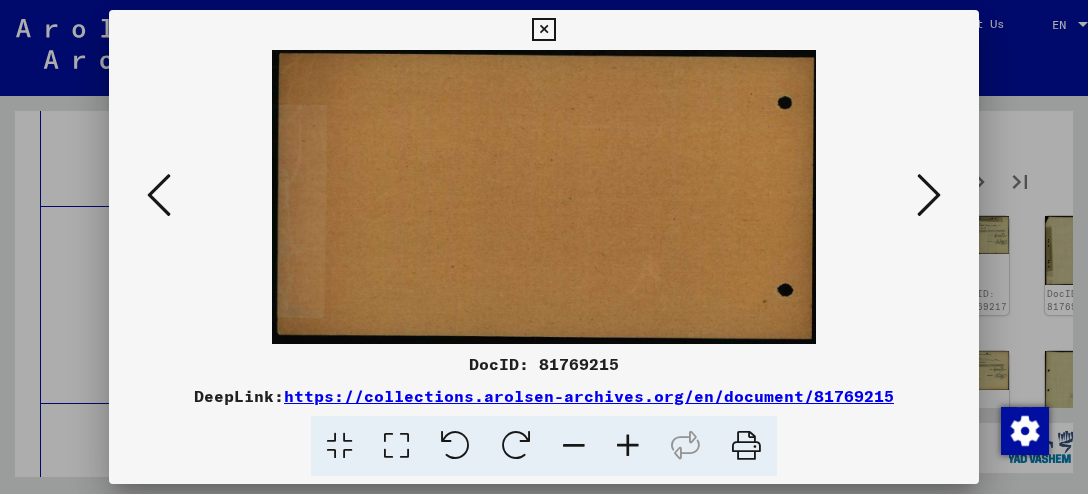 click at bounding box center [929, 195] 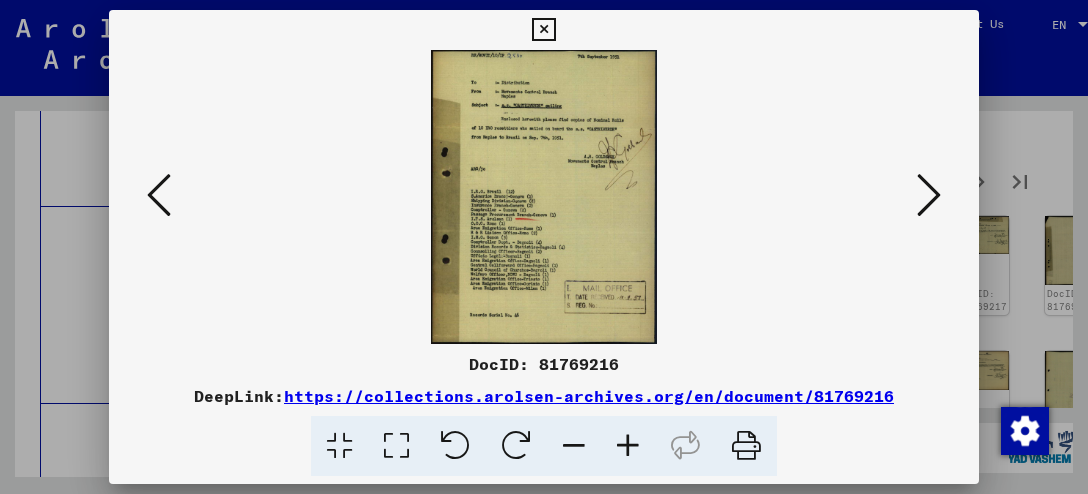 click at bounding box center (544, 197) 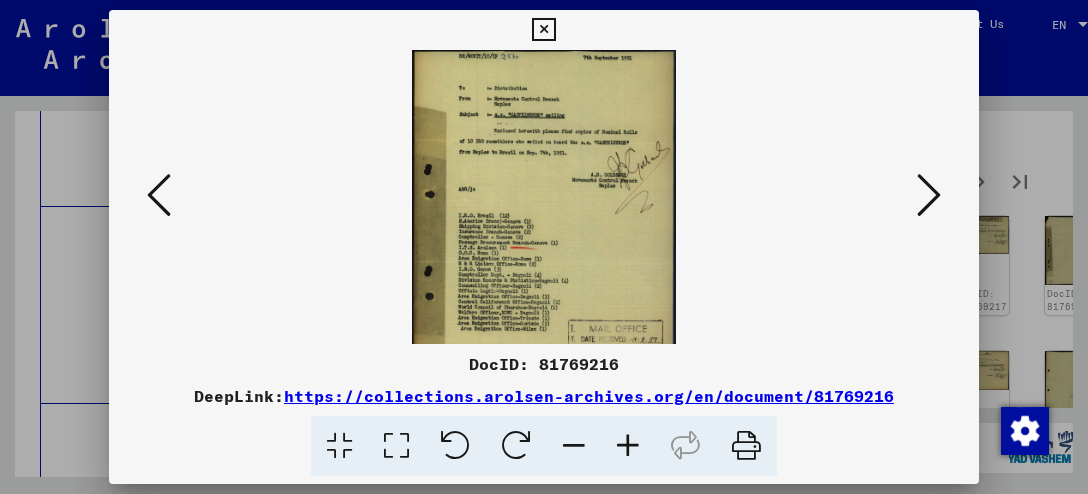 click at bounding box center (628, 446) 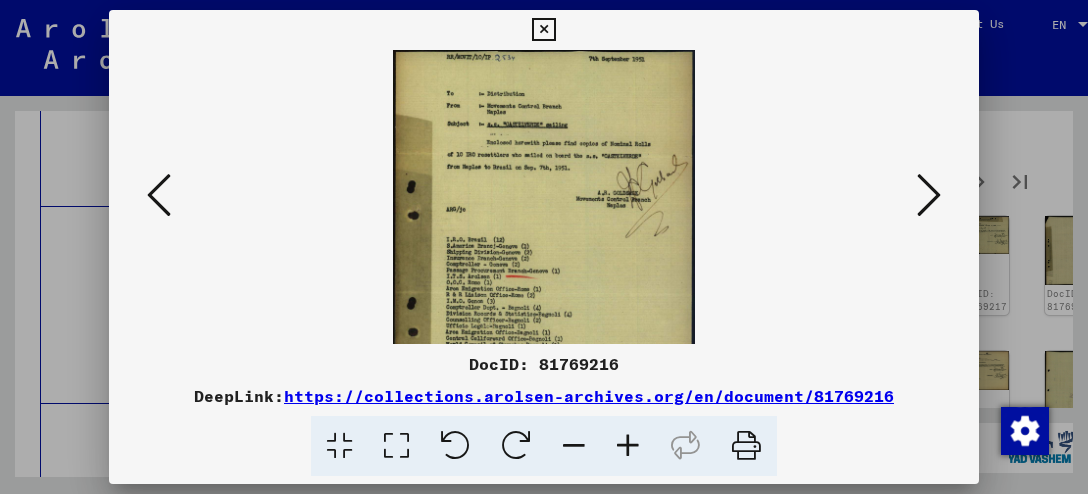 click at bounding box center [628, 446] 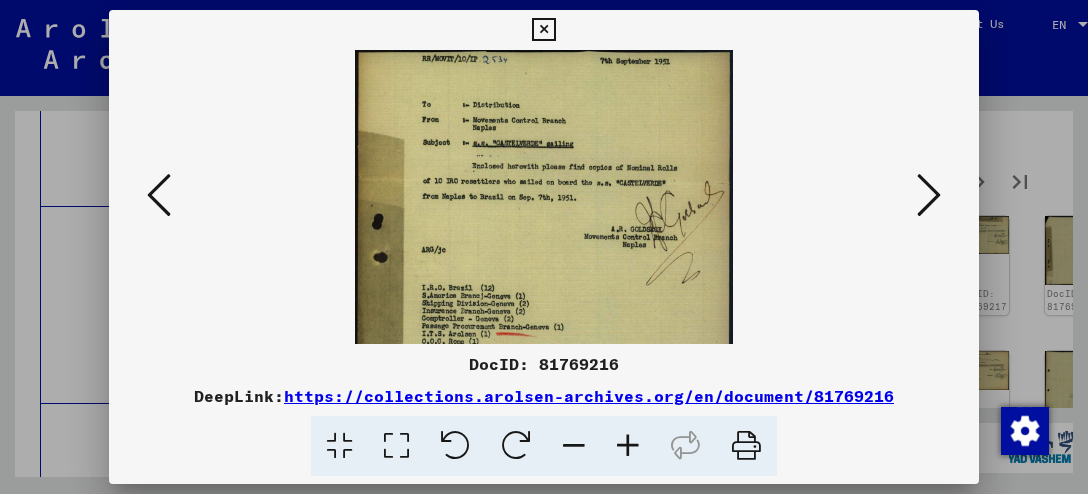 click at bounding box center [628, 446] 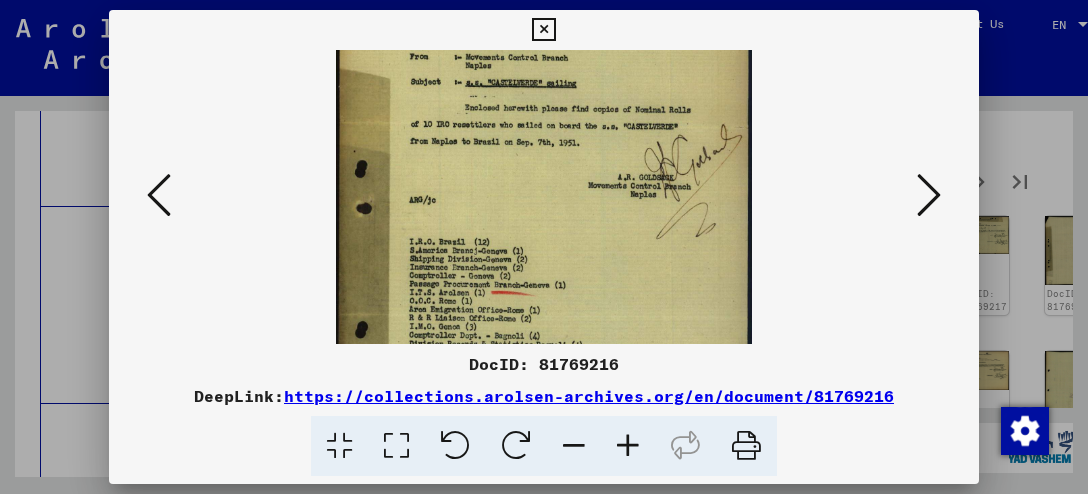 scroll, scrollTop: 109, scrollLeft: 0, axis: vertical 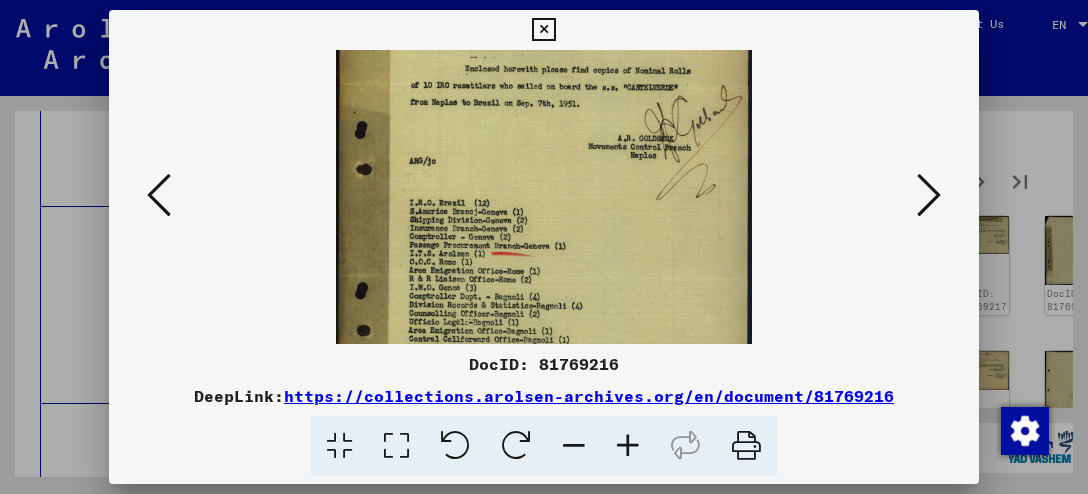 drag, startPoint x: 579, startPoint y: 270, endPoint x: 570, endPoint y: 162, distance: 108.37435 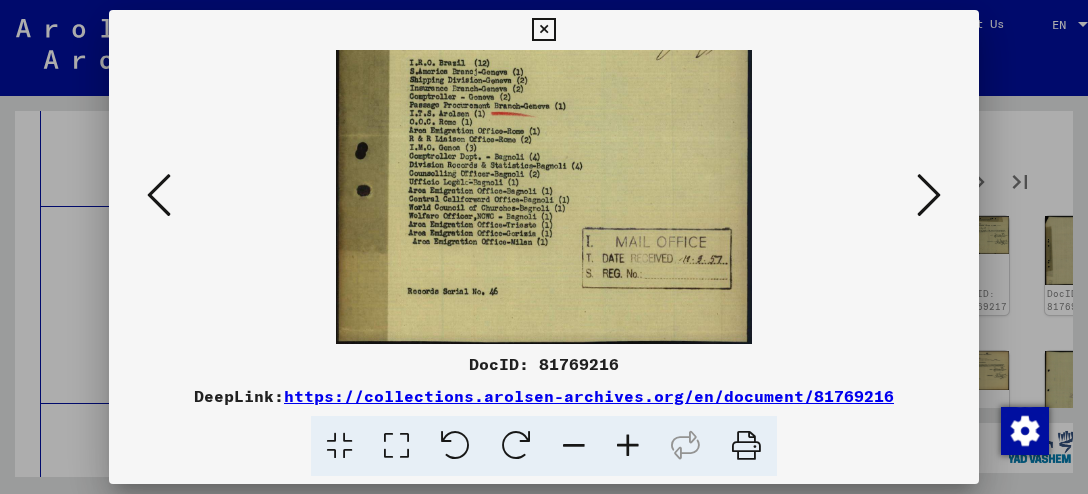 scroll, scrollTop: 248, scrollLeft: 0, axis: vertical 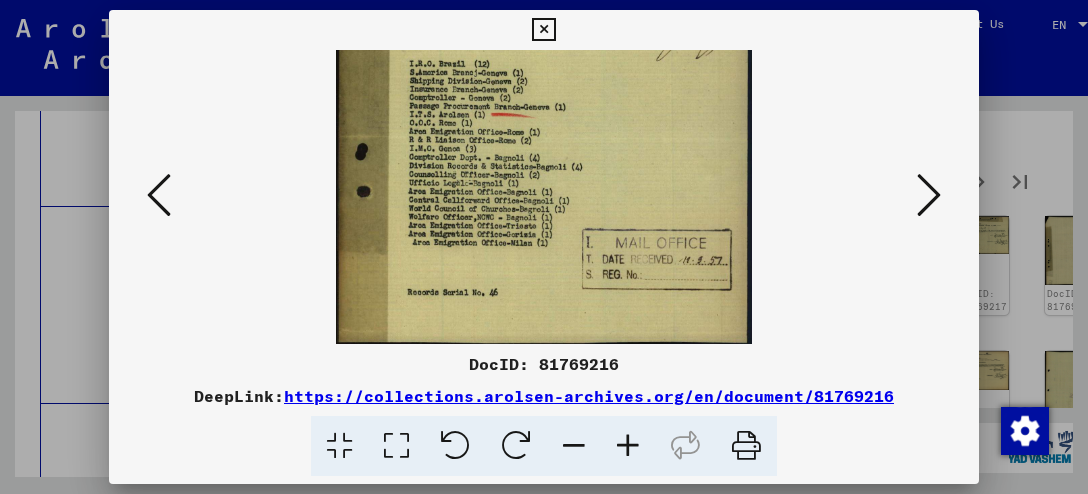 drag, startPoint x: 584, startPoint y: 293, endPoint x: 654, endPoint y: 138, distance: 170.07352 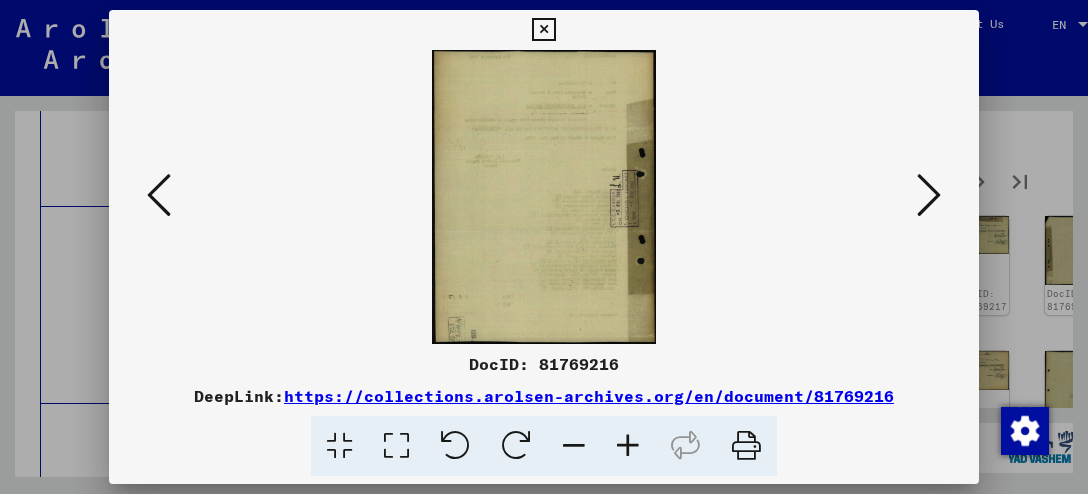 click at bounding box center [929, 195] 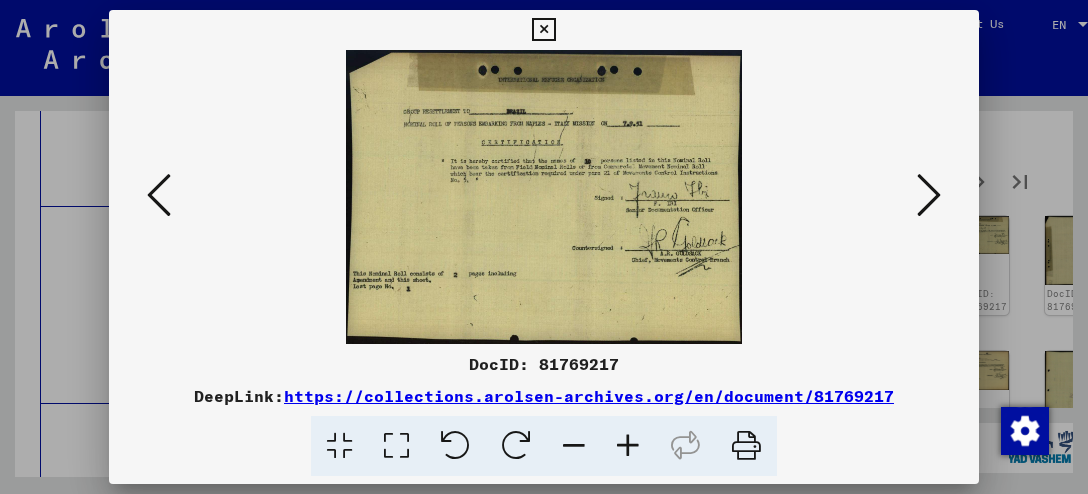 click at bounding box center (628, 446) 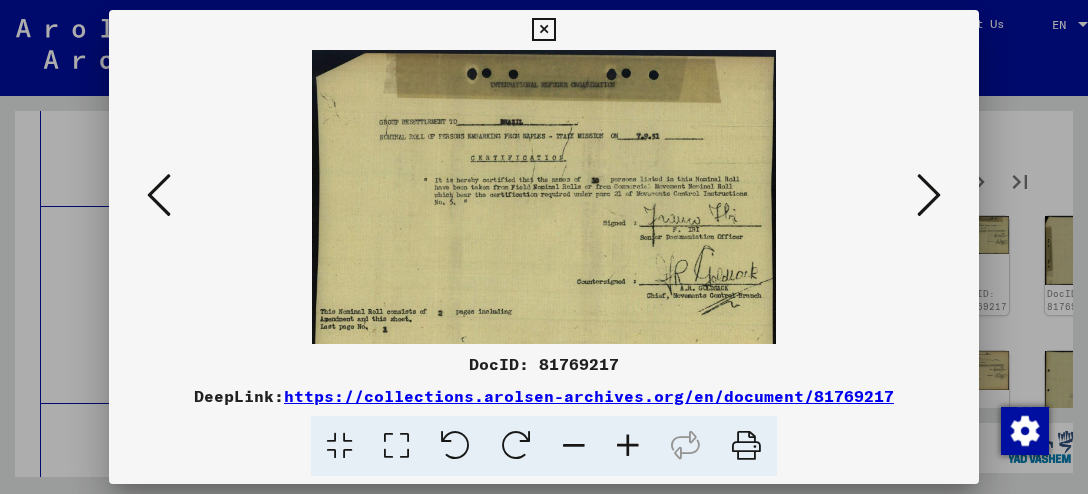 click at bounding box center [628, 446] 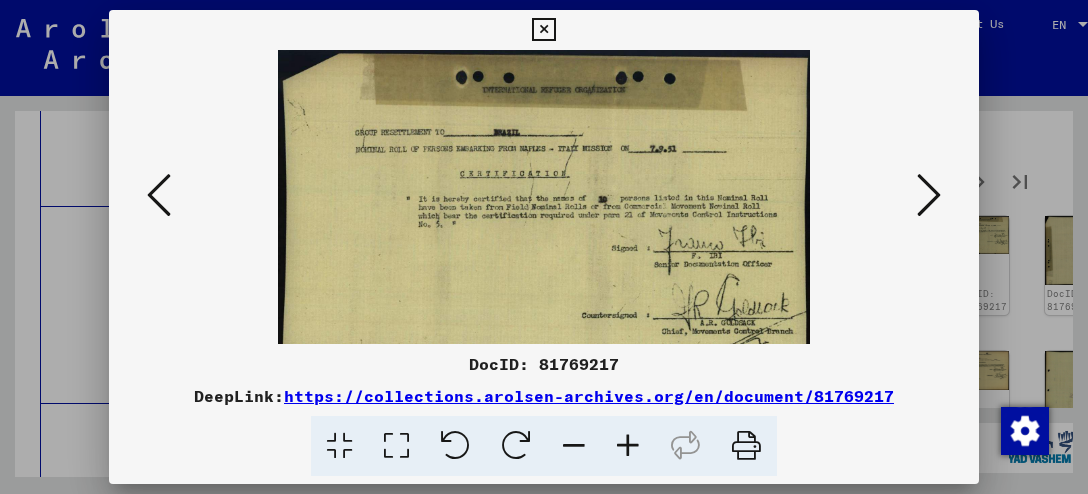 click at bounding box center [628, 446] 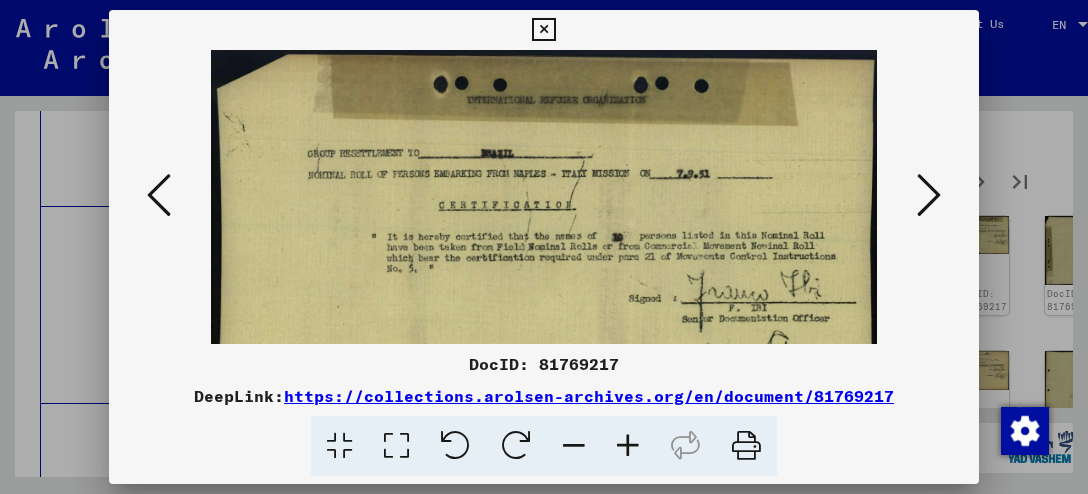 click at bounding box center [628, 446] 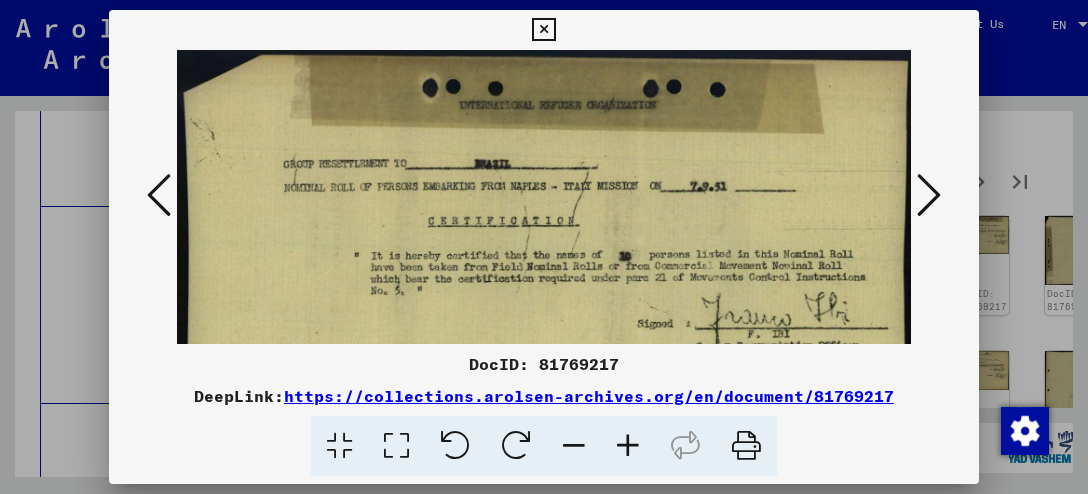 scroll, scrollTop: 0, scrollLeft: 0, axis: both 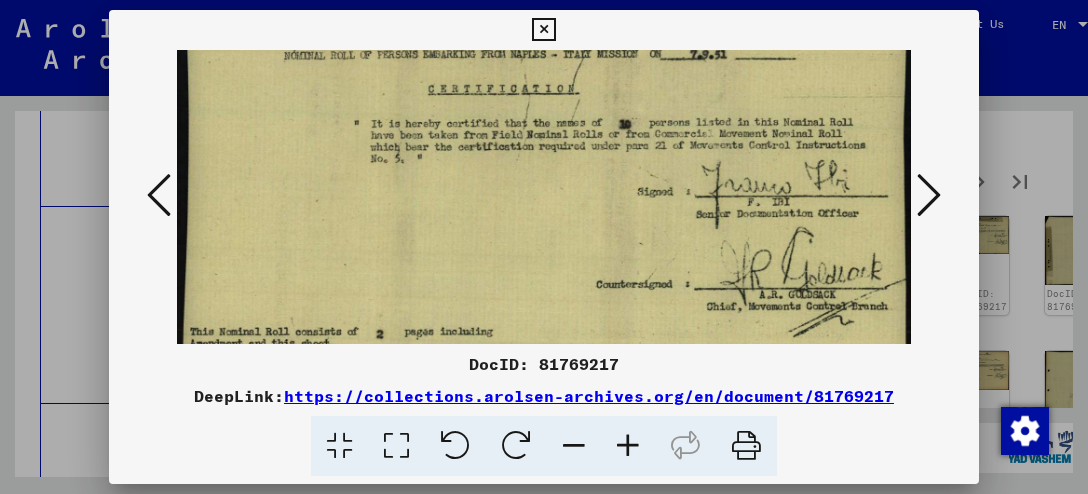 drag, startPoint x: 548, startPoint y: 292, endPoint x: 629, endPoint y: 160, distance: 154.87091 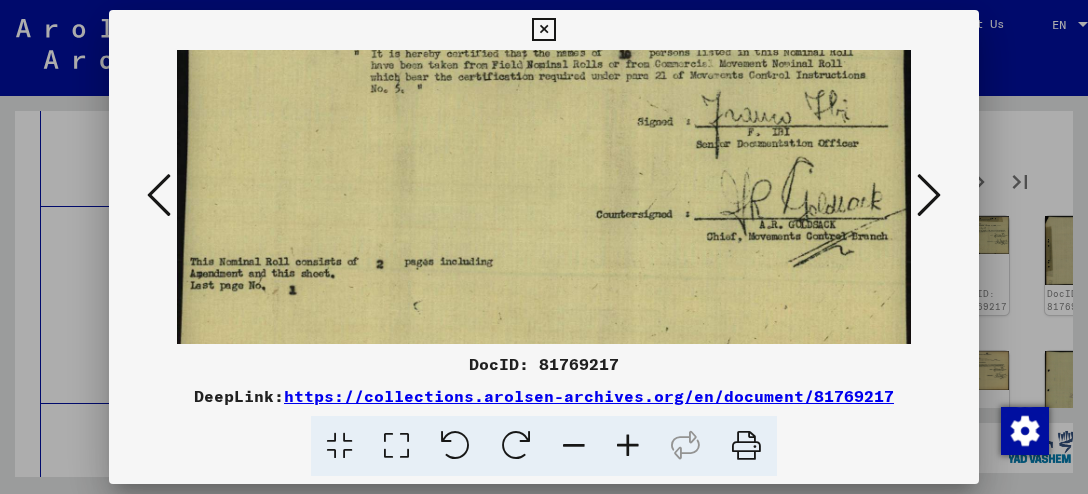 drag, startPoint x: 516, startPoint y: 237, endPoint x: 521, endPoint y: 168, distance: 69.18092 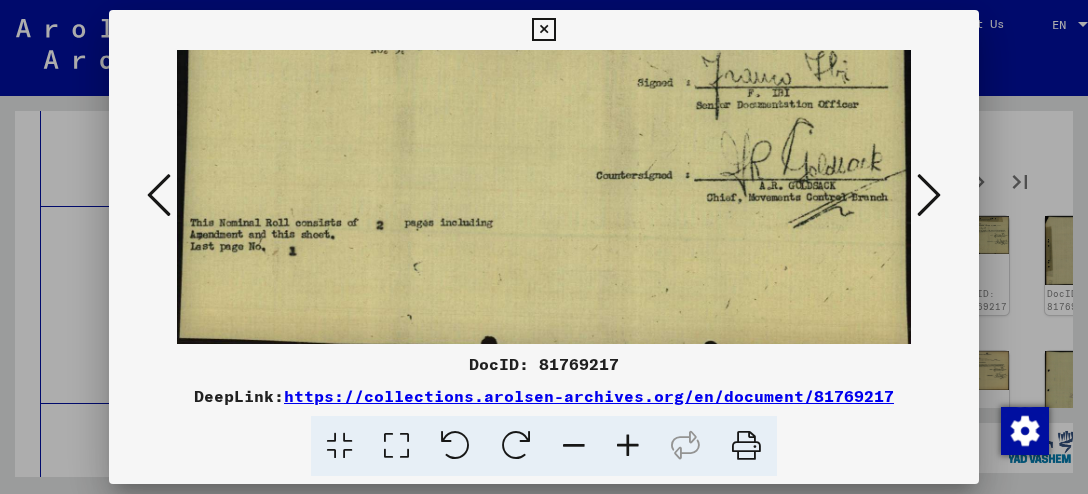 drag, startPoint x: 500, startPoint y: 271, endPoint x: 525, endPoint y: 182, distance: 92.44458 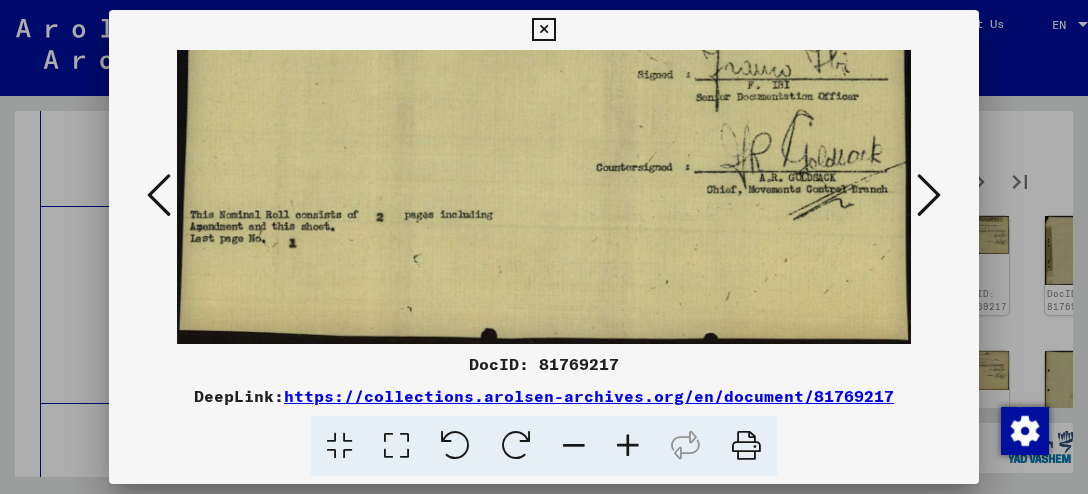 click at bounding box center (929, 195) 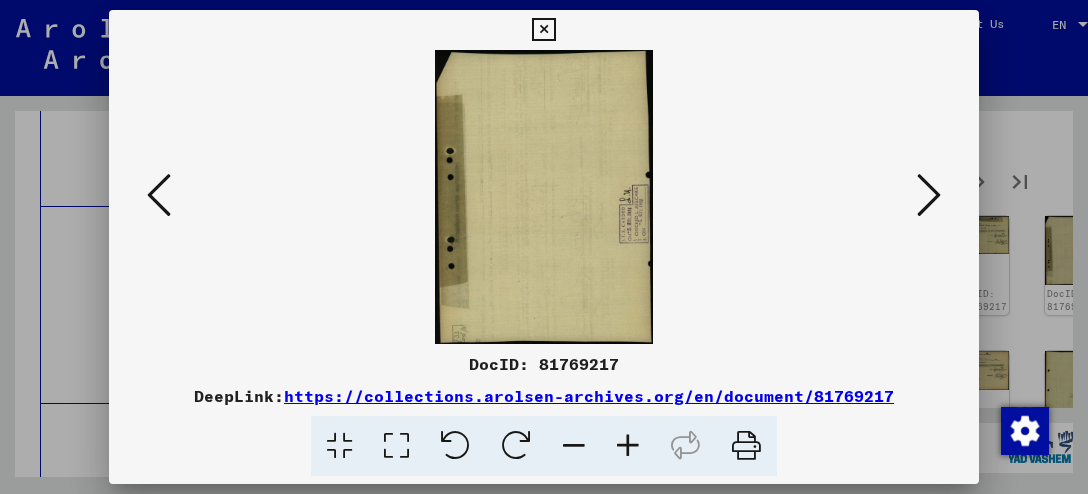 scroll, scrollTop: 0, scrollLeft: 0, axis: both 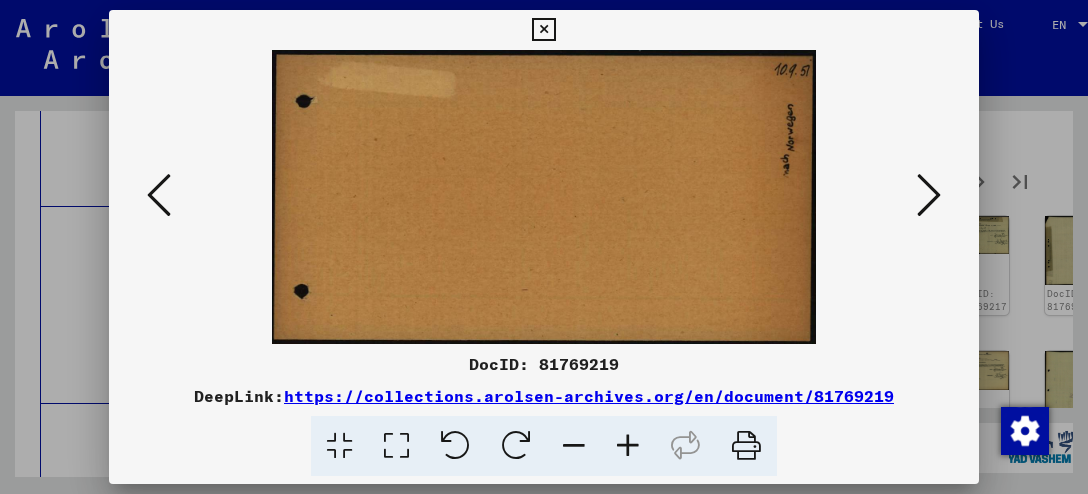 click at bounding box center (929, 195) 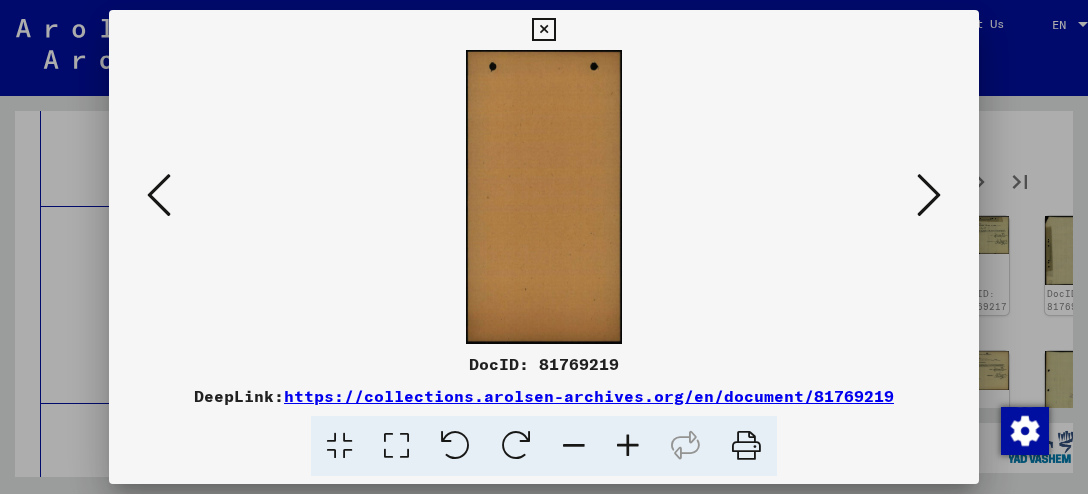 click at bounding box center [929, 195] 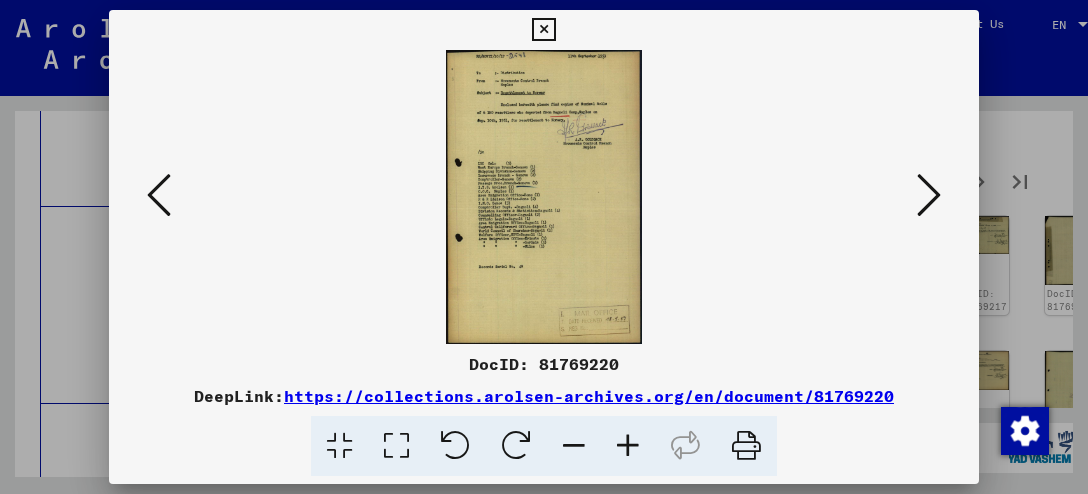 click at bounding box center [929, 195] 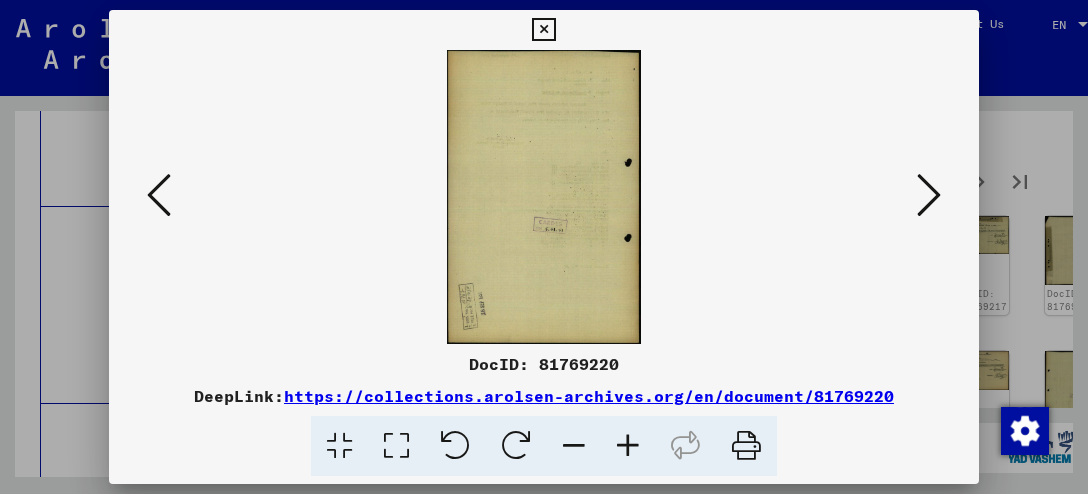 click at bounding box center [929, 195] 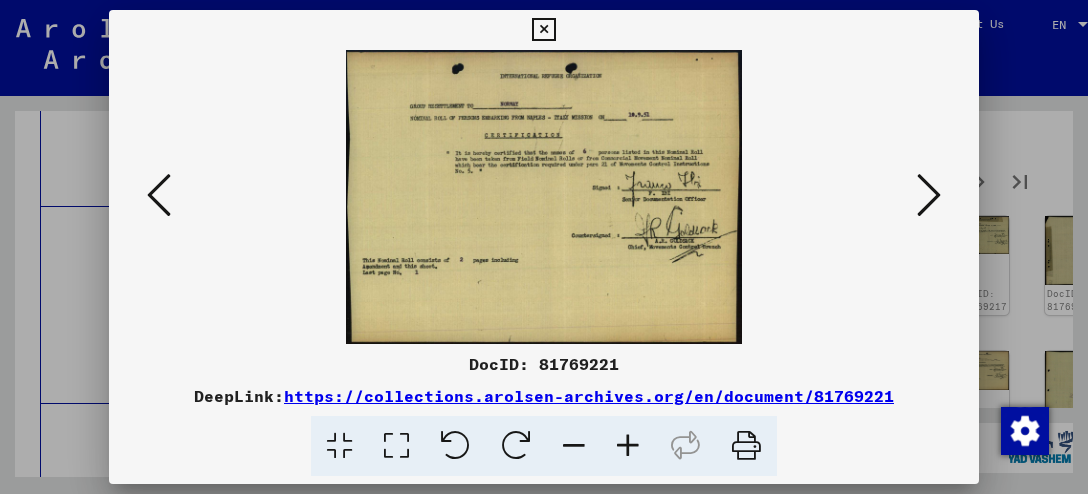 click at bounding box center [929, 195] 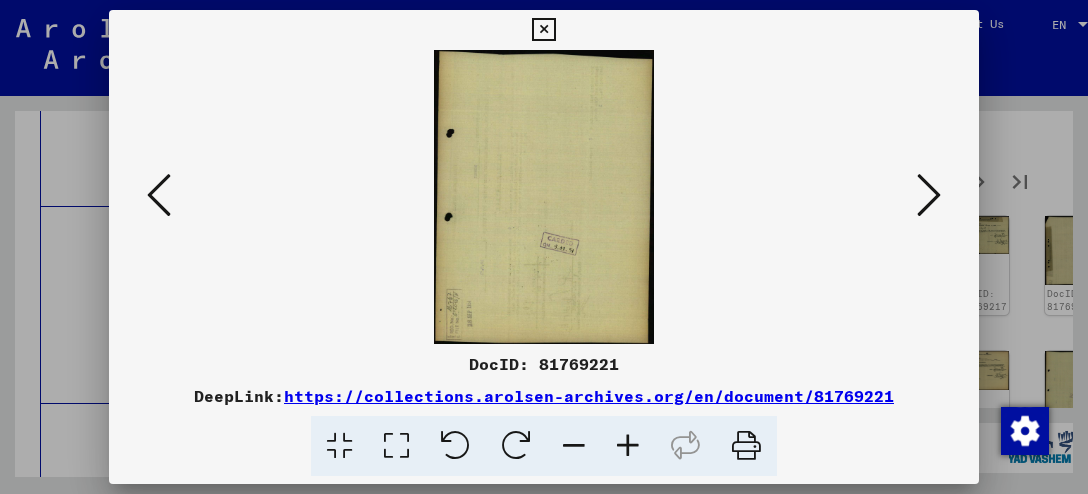 click at bounding box center (543, 30) 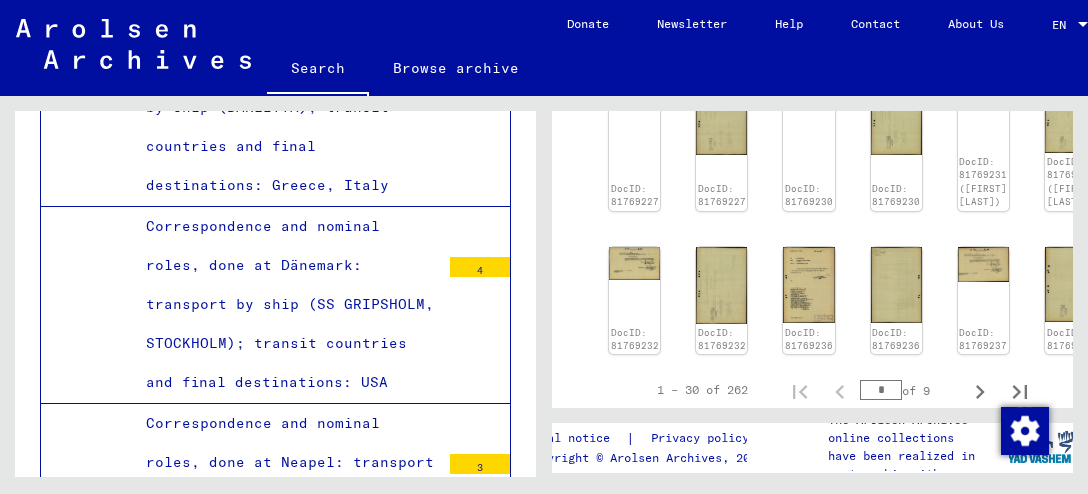 scroll, scrollTop: 1500, scrollLeft: 0, axis: vertical 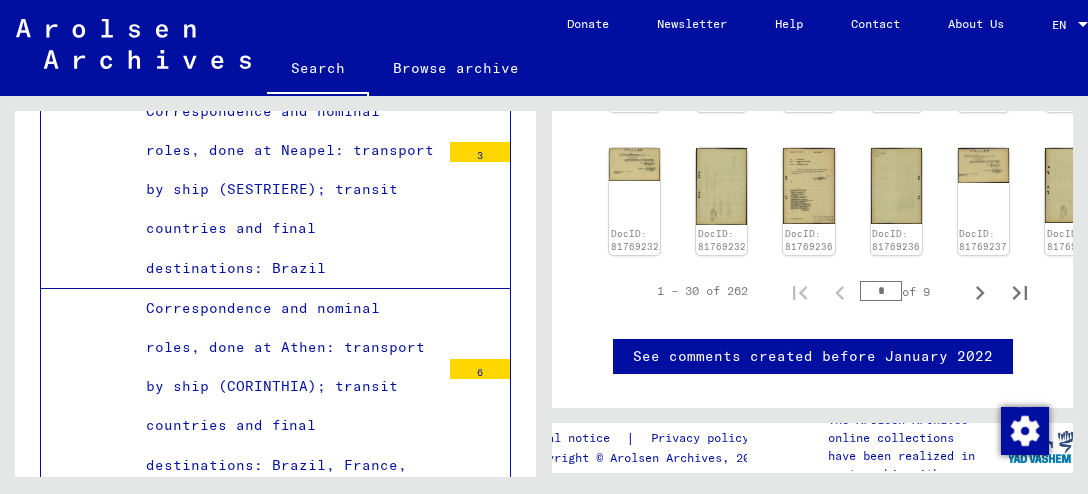 click on "6" at bounding box center [480, 369] 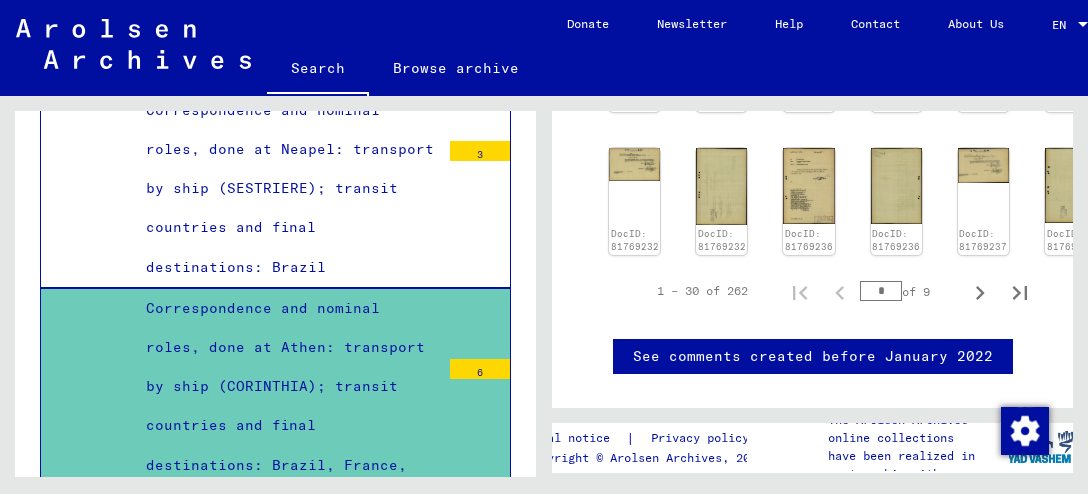 click on "6" at bounding box center [480, 369] 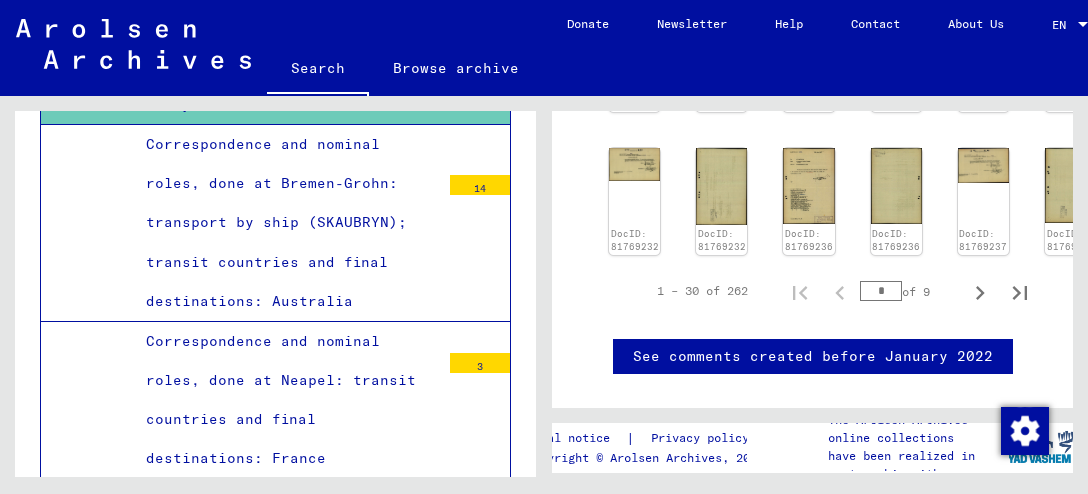 scroll, scrollTop: 101879, scrollLeft: 0, axis: vertical 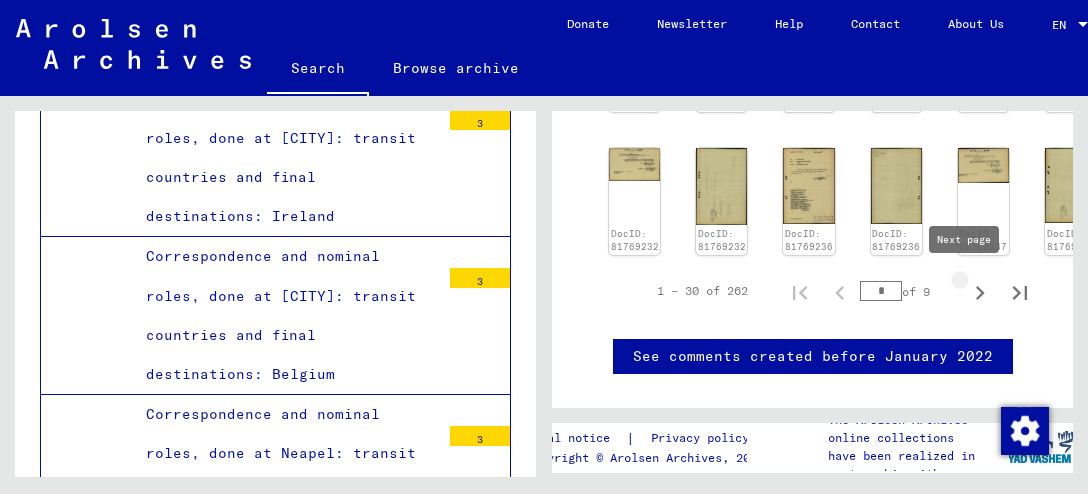 click 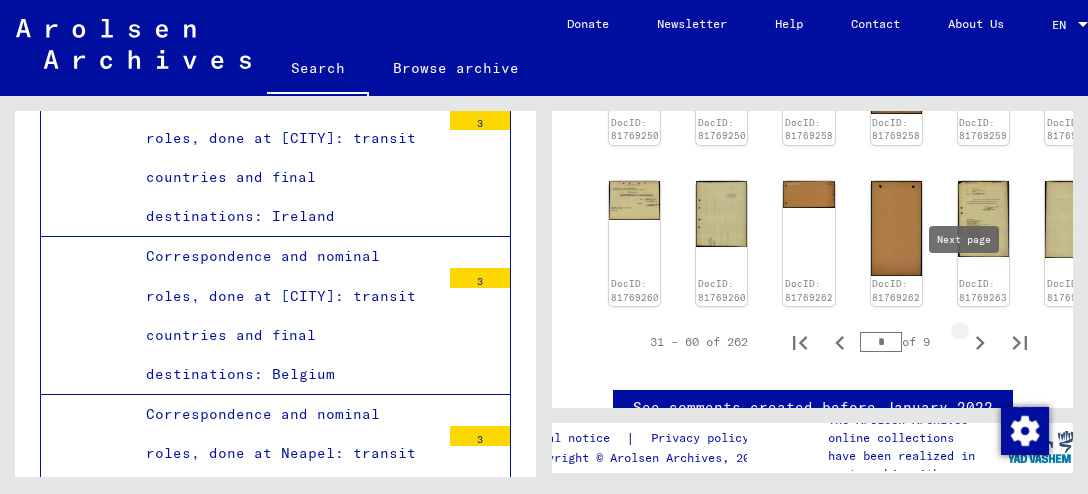 type on "*" 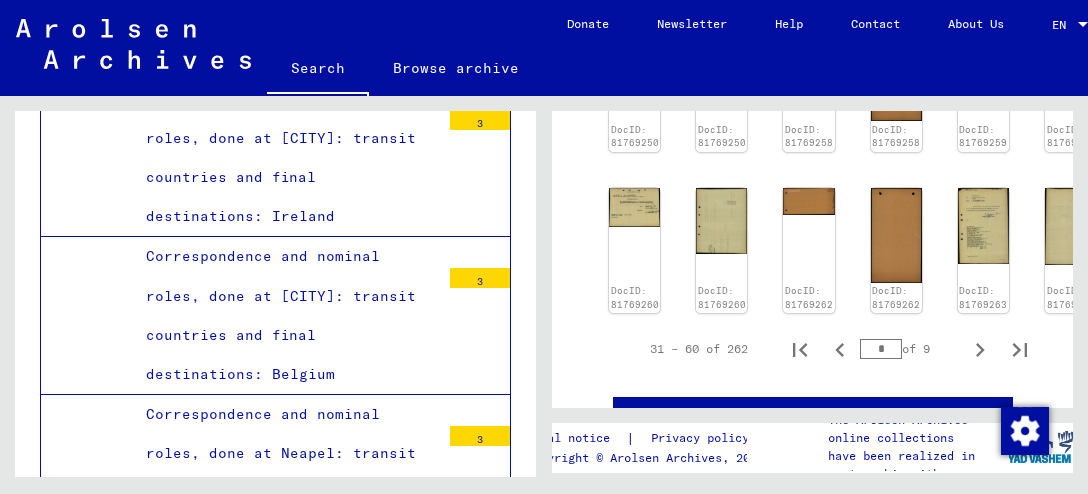 scroll, scrollTop: 1593, scrollLeft: 0, axis: vertical 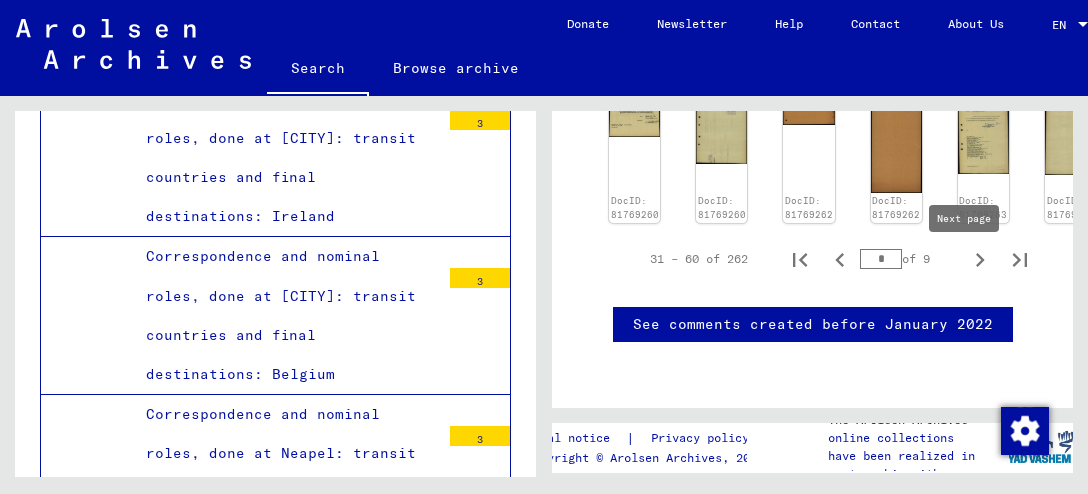 click 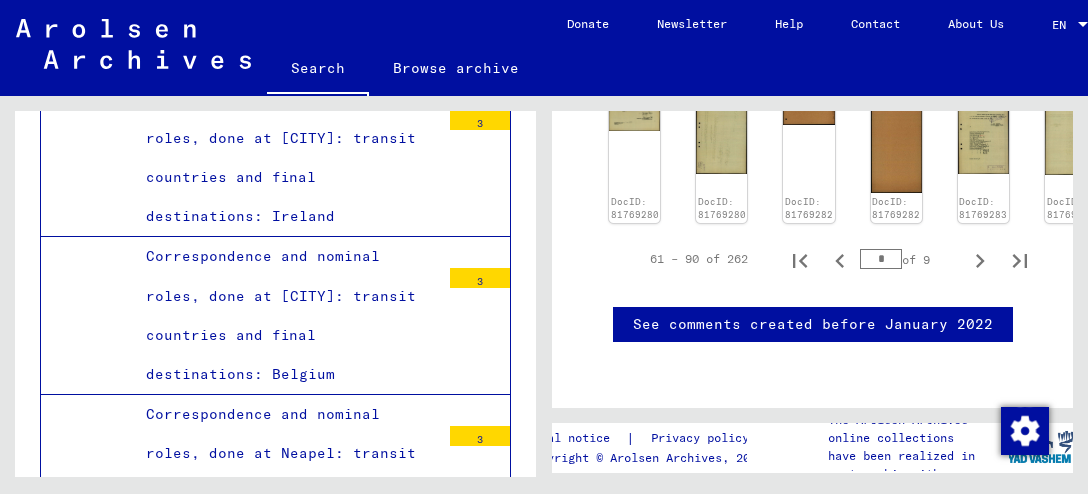 scroll, scrollTop: 1659, scrollLeft: 0, axis: vertical 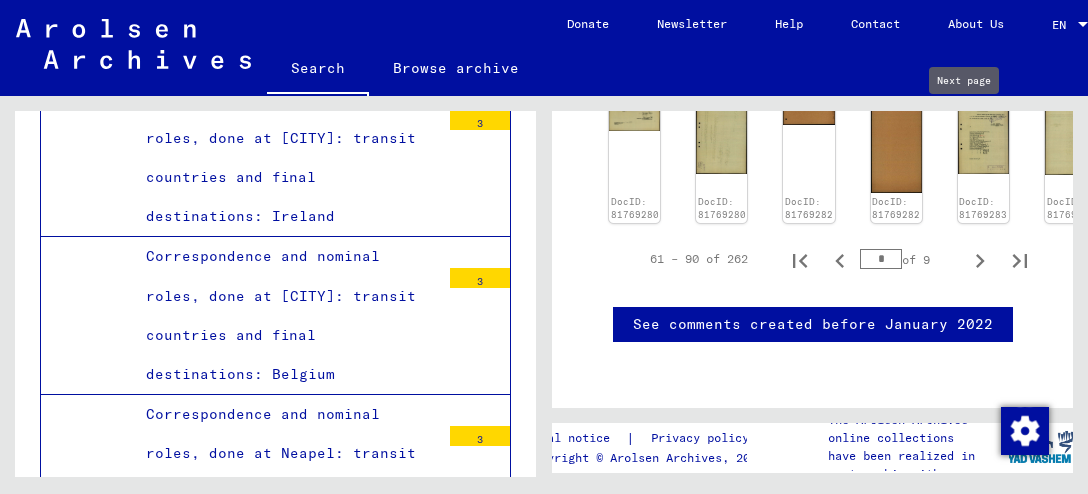 click 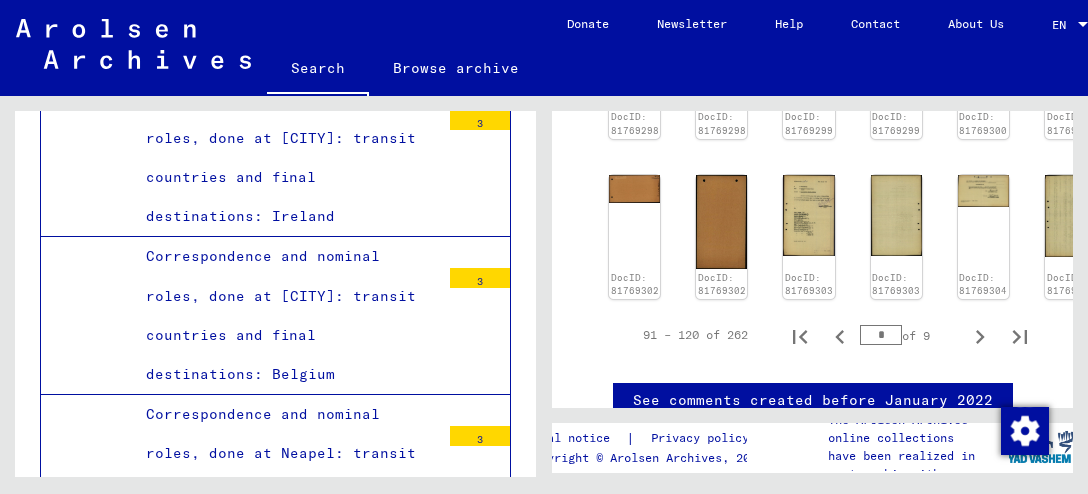scroll, scrollTop: 1543, scrollLeft: 0, axis: vertical 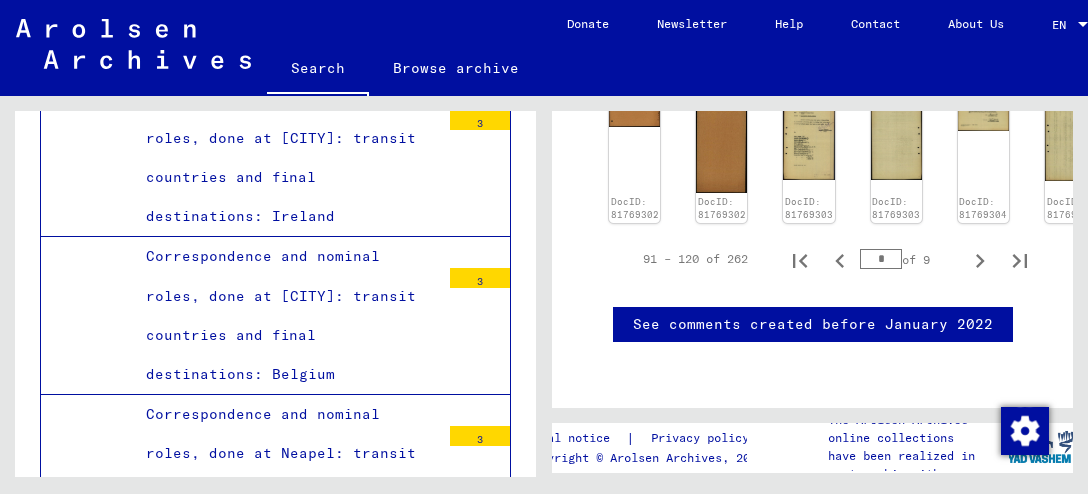 click on "See comments created before January 2022" 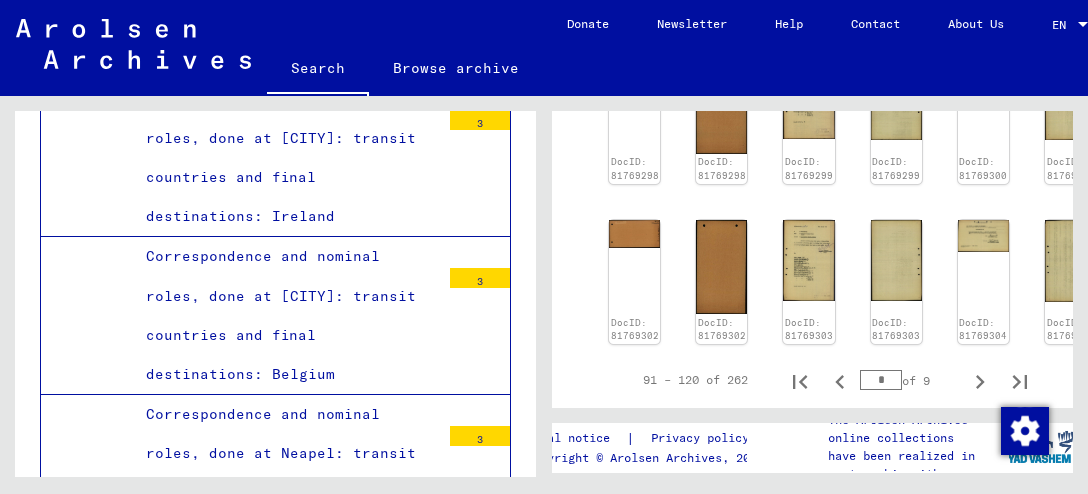 scroll, scrollTop: 1344, scrollLeft: 0, axis: vertical 